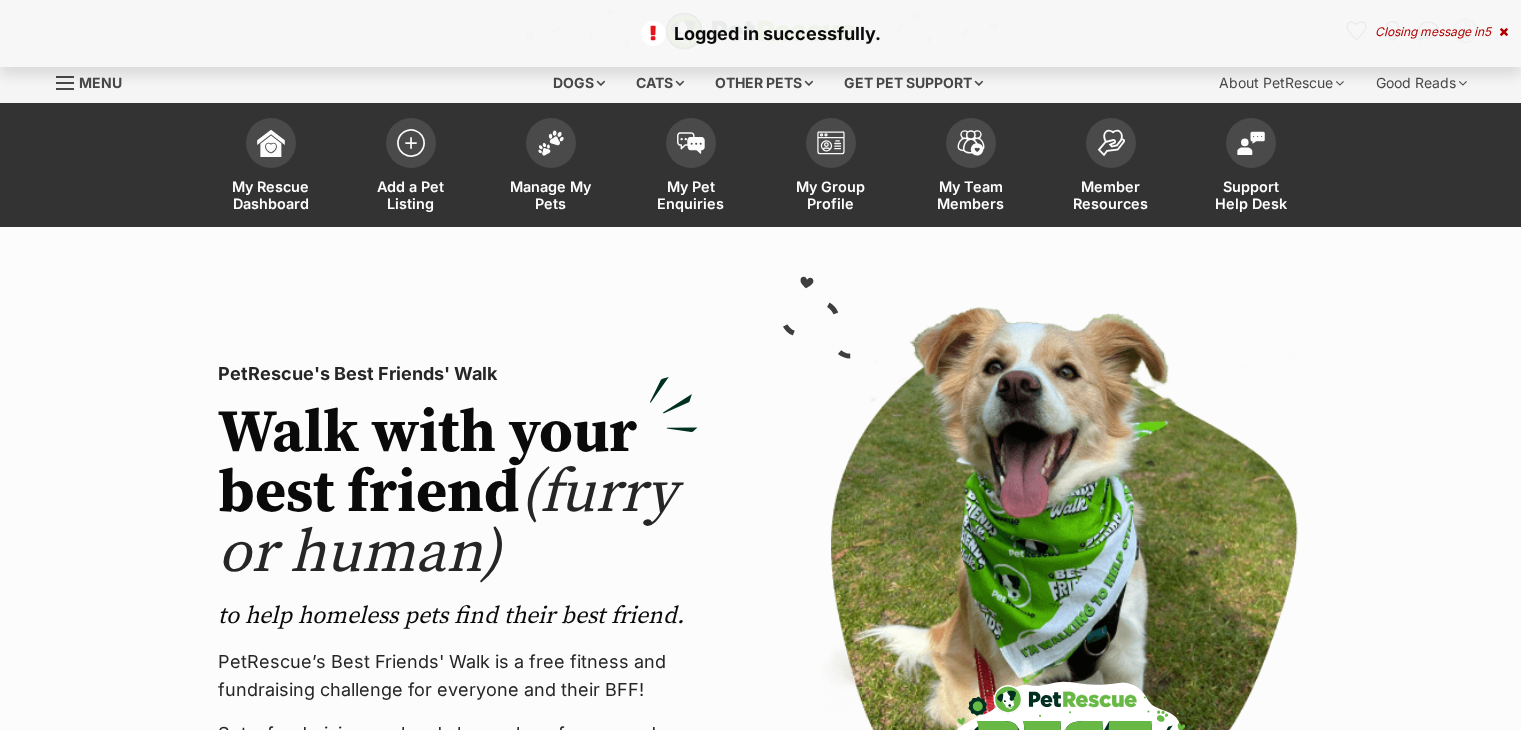 scroll, scrollTop: 0, scrollLeft: 0, axis: both 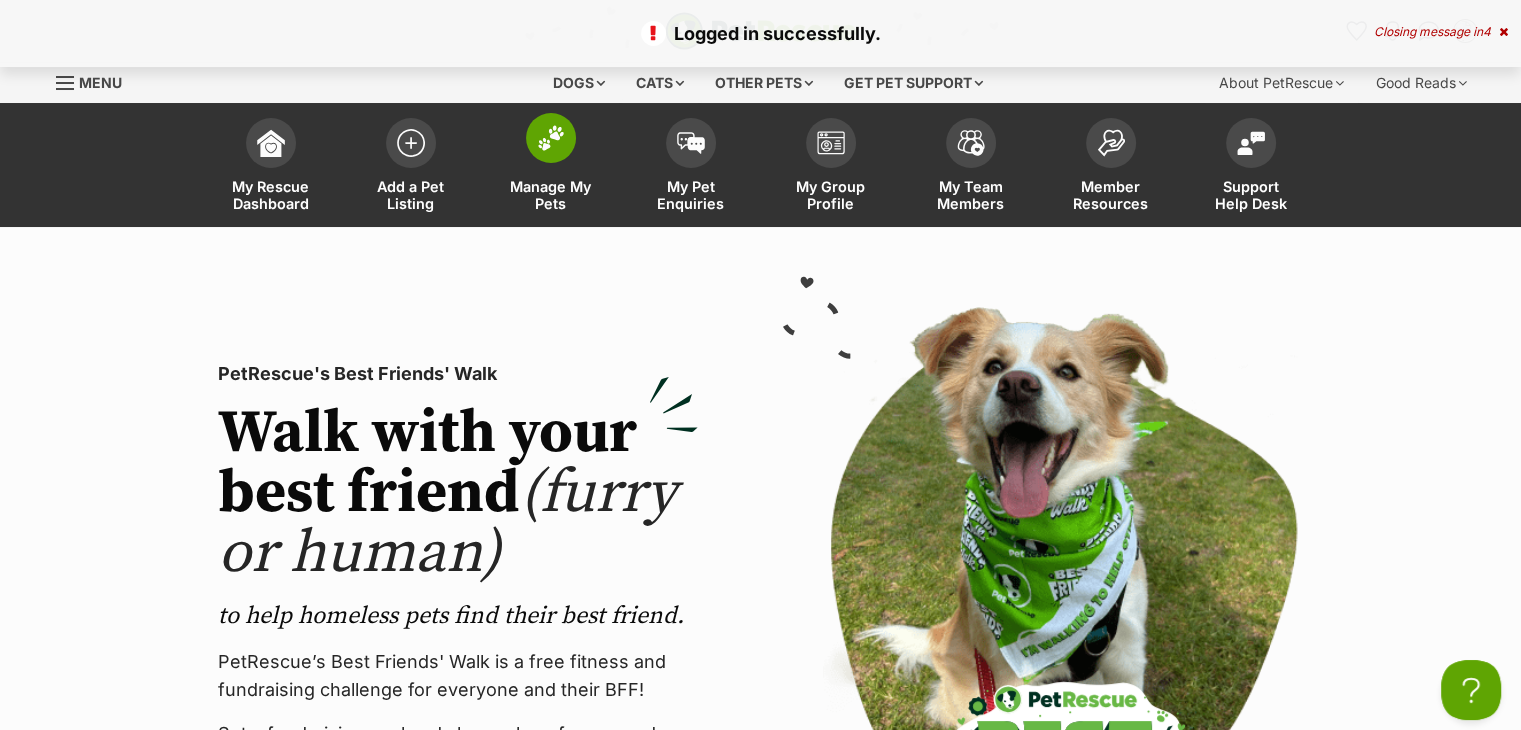 click on "Manage My Pets" at bounding box center (551, 167) 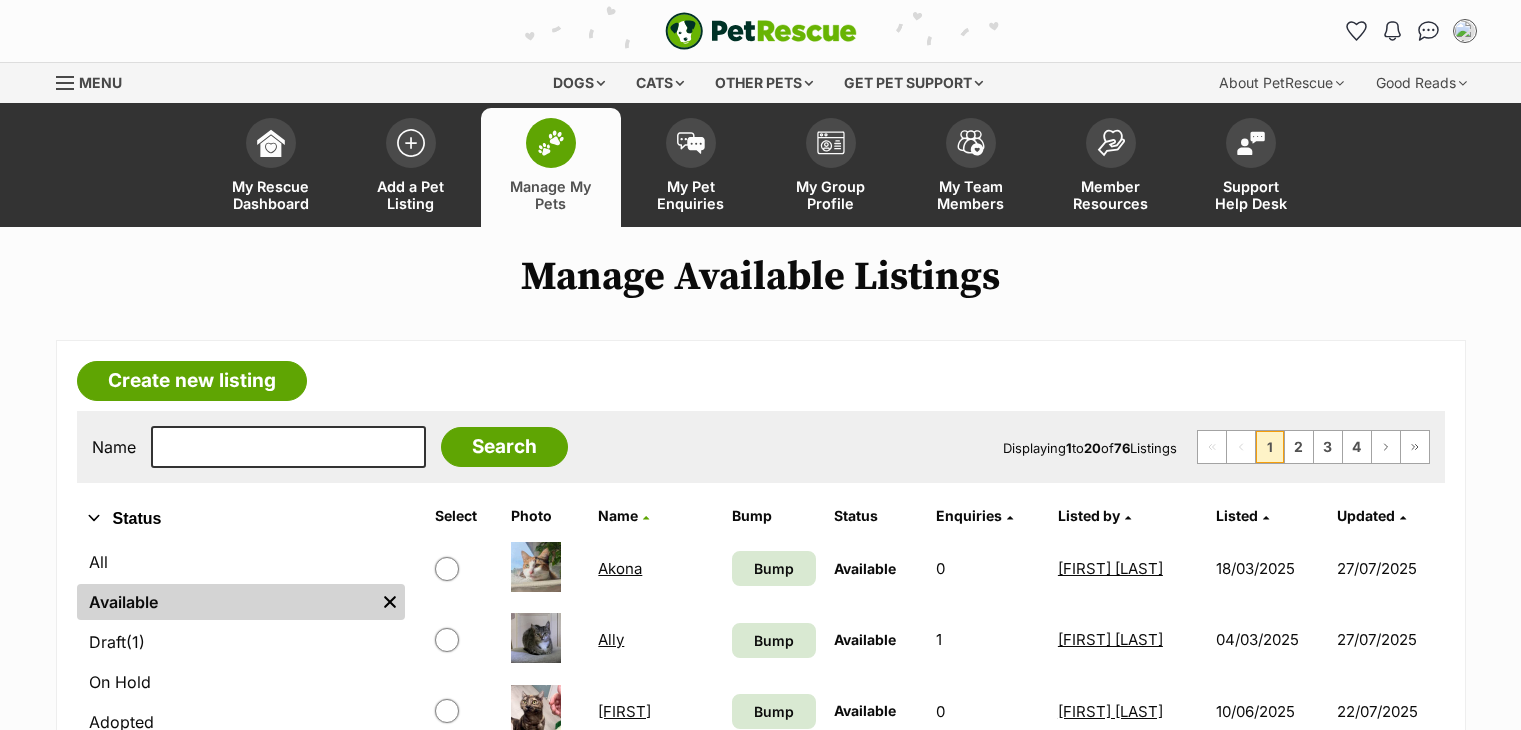 scroll, scrollTop: 0, scrollLeft: 0, axis: both 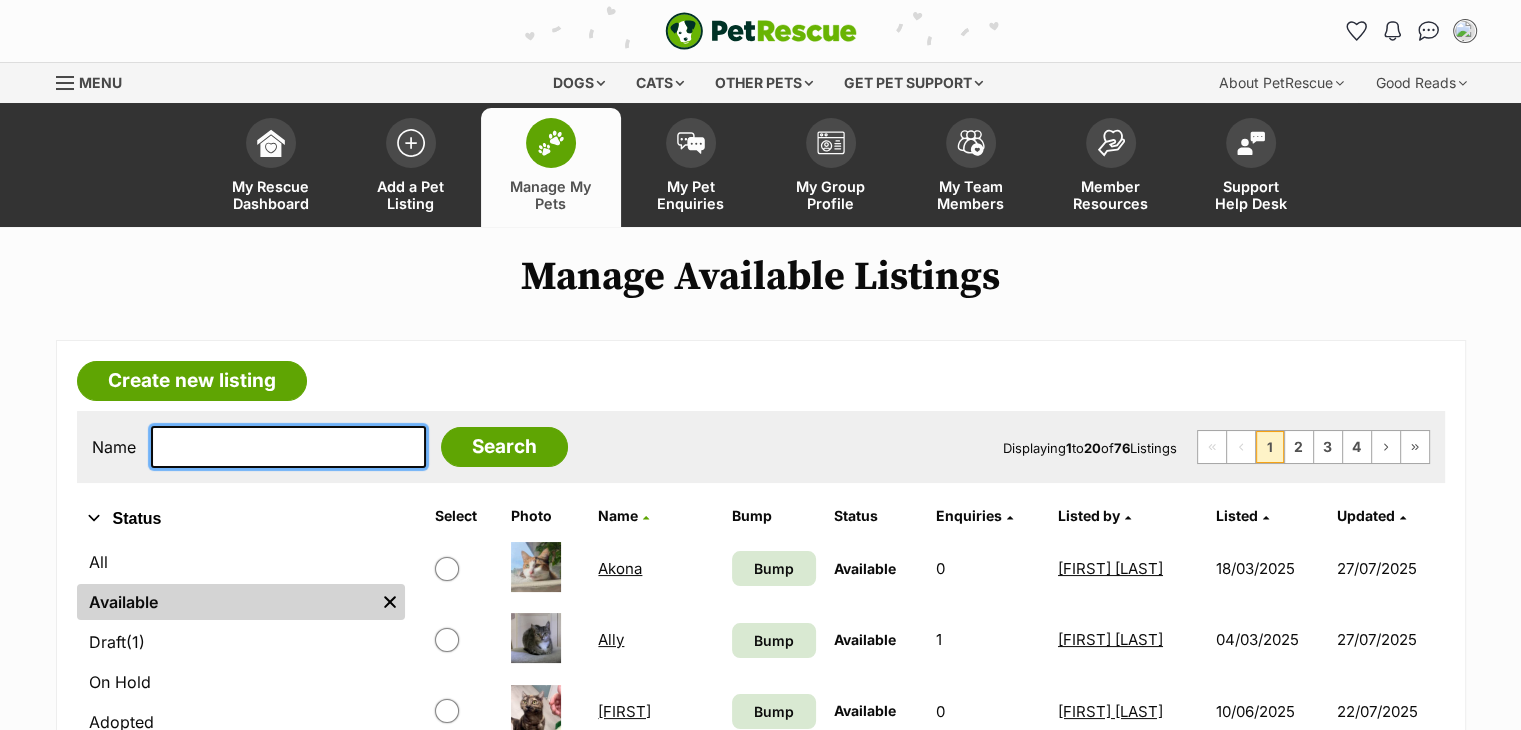 click at bounding box center (288, 447) 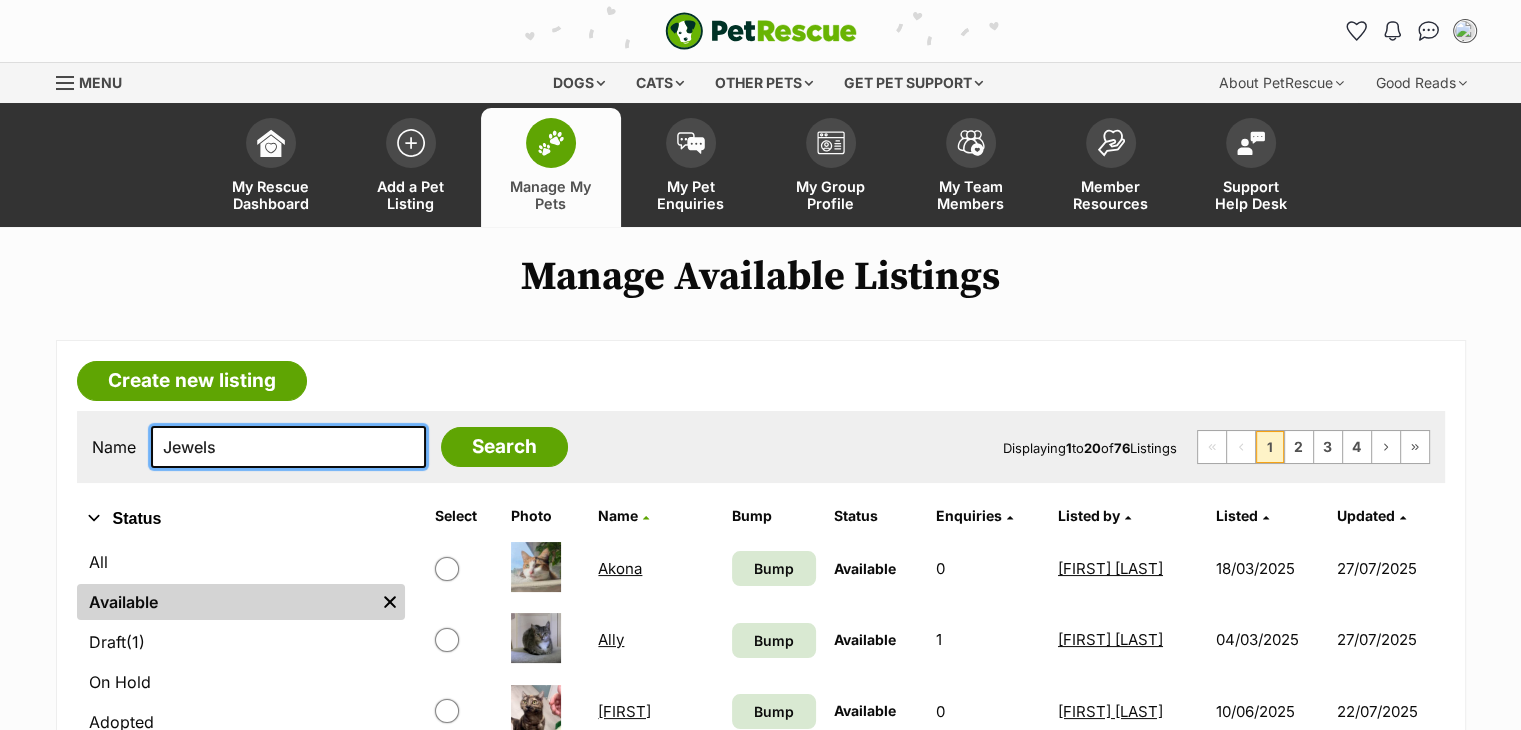 type on "Jewels" 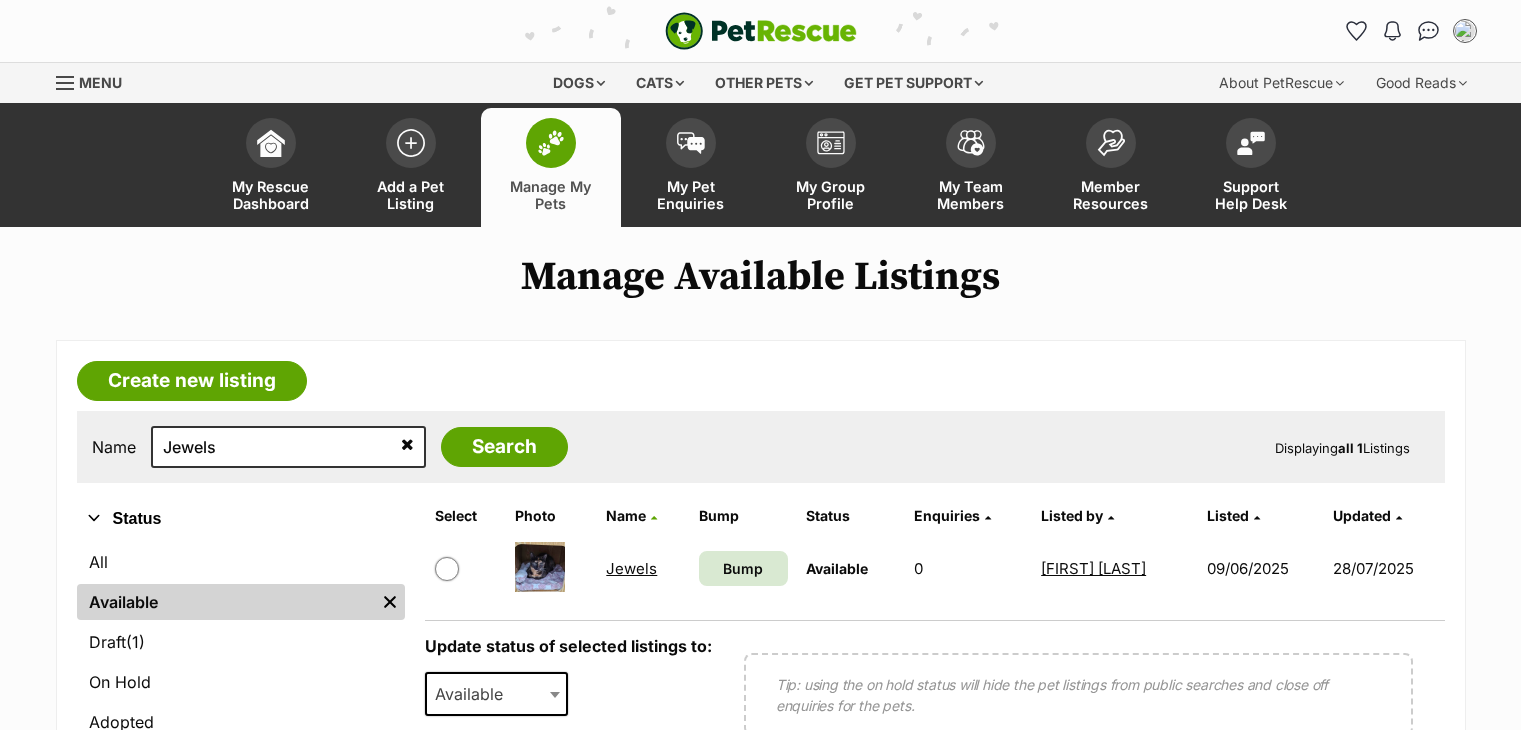 scroll, scrollTop: 0, scrollLeft: 0, axis: both 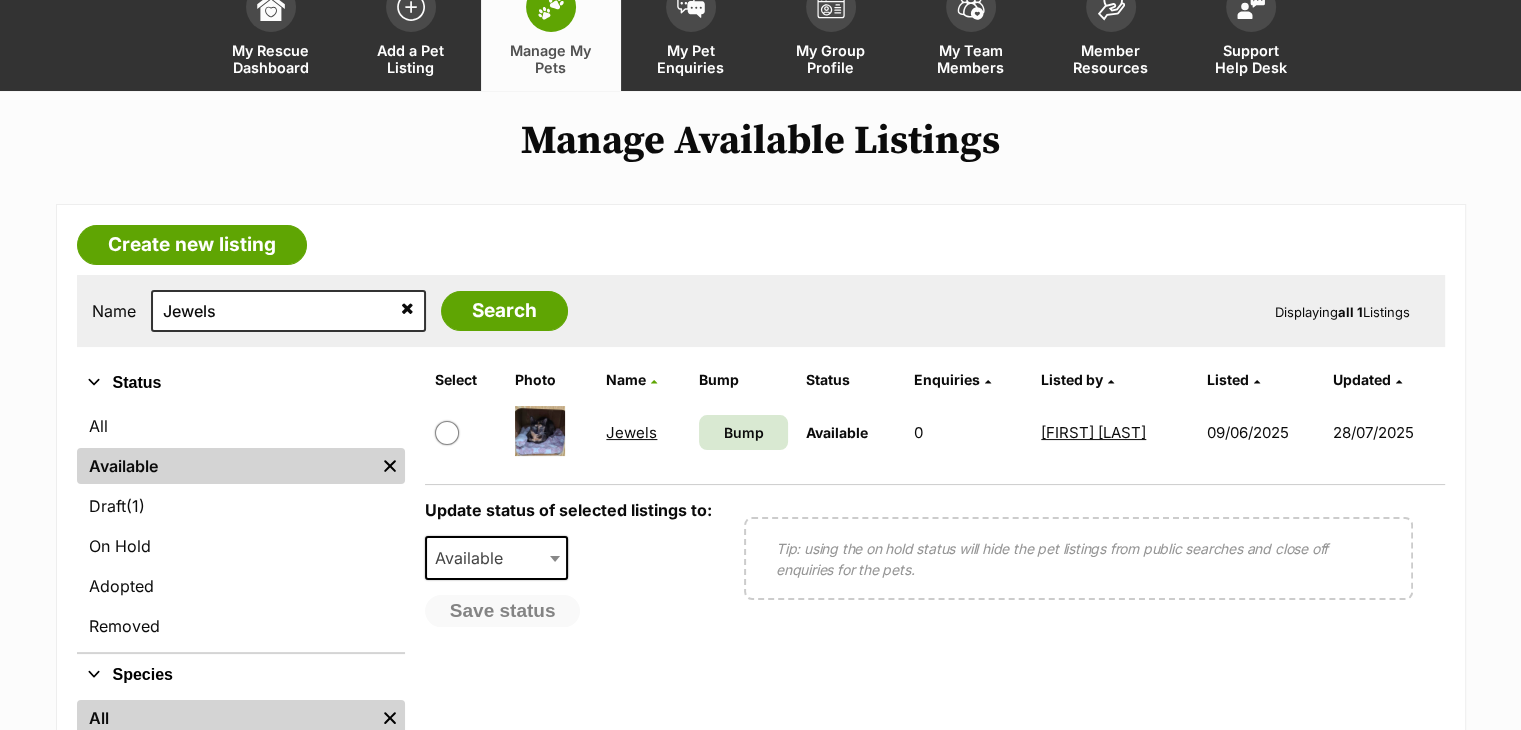 click on "Jewels" at bounding box center [643, 432] 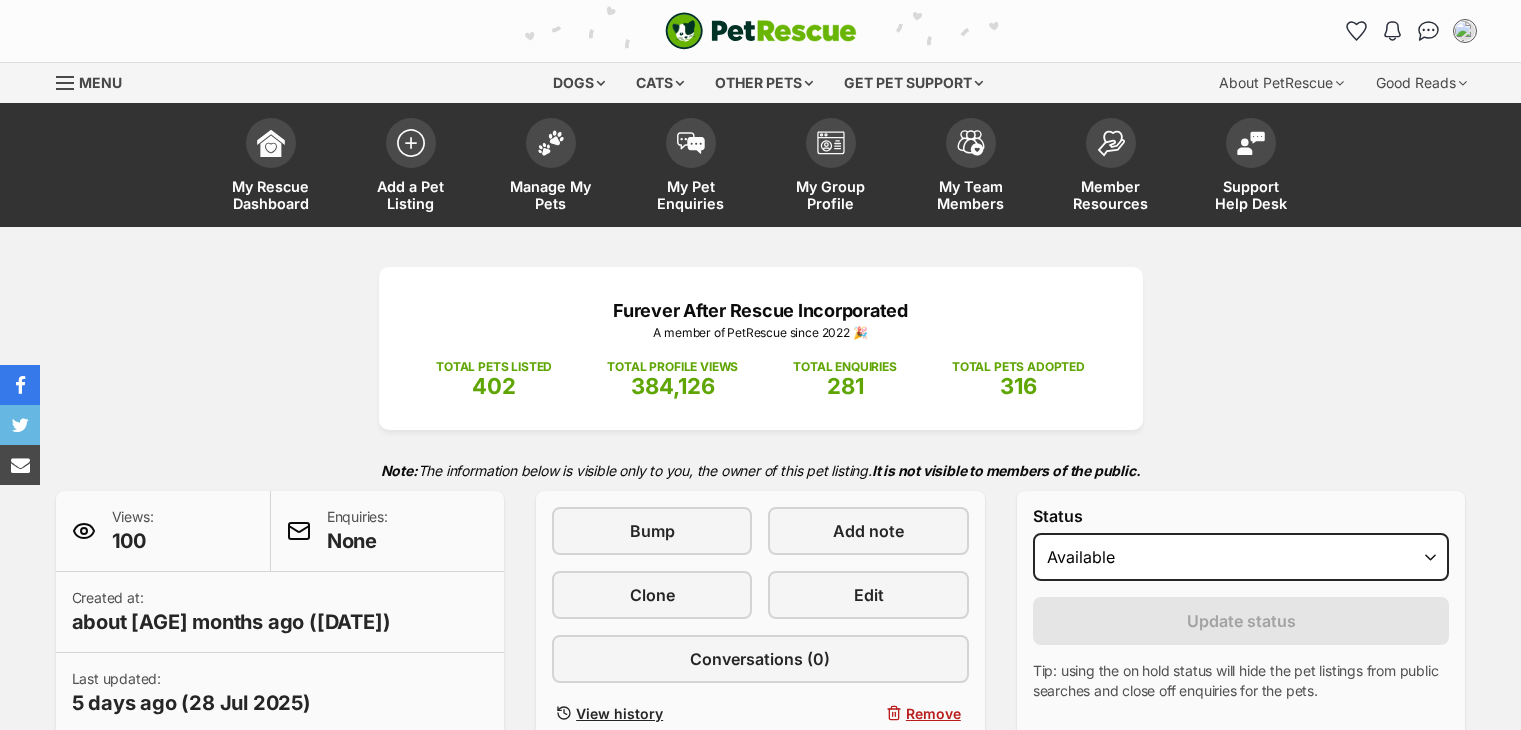 scroll, scrollTop: 0, scrollLeft: 0, axis: both 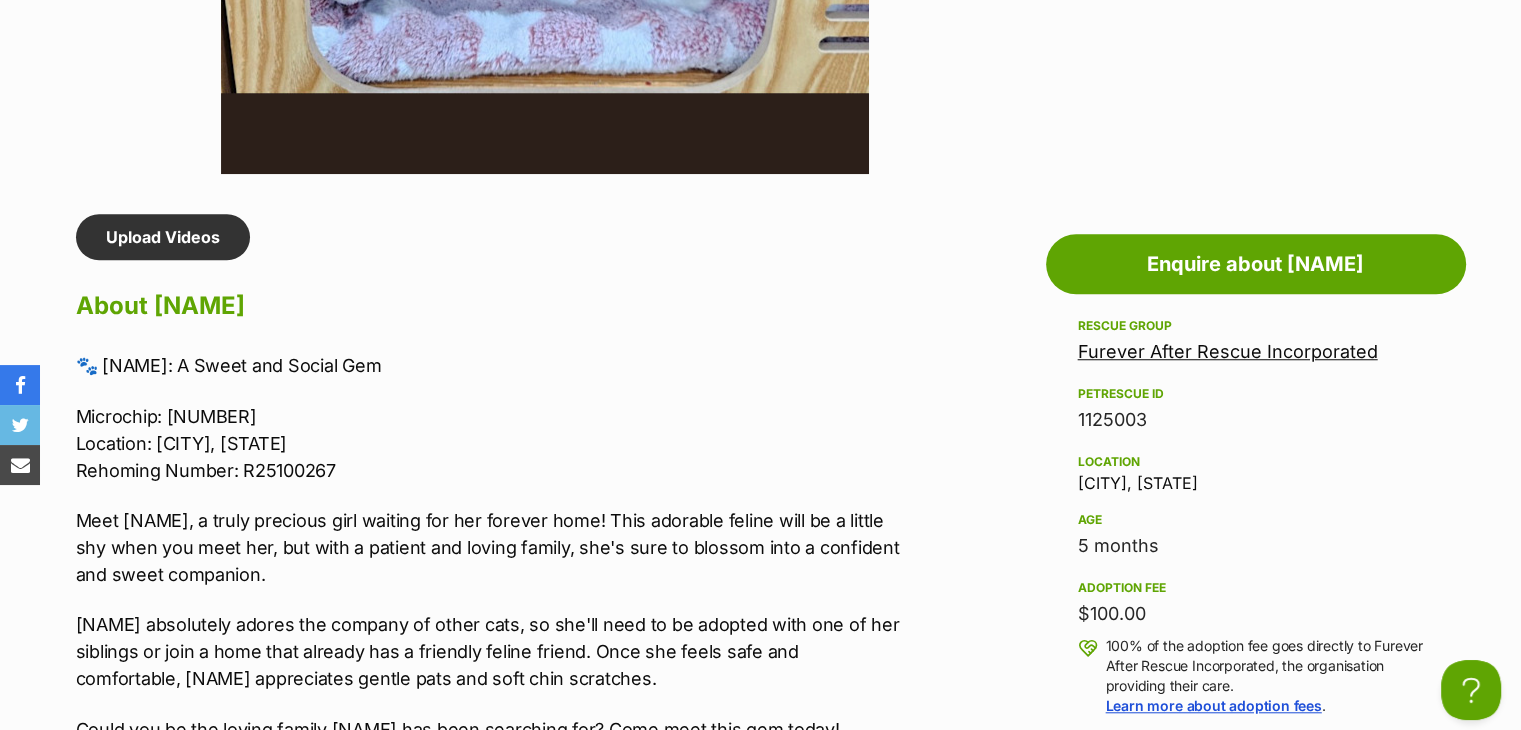 click on "Microchip: [NUMBER]
Location: [CITY], [STATE]
Rehoming Number: [NUMBER]" at bounding box center [489, 443] 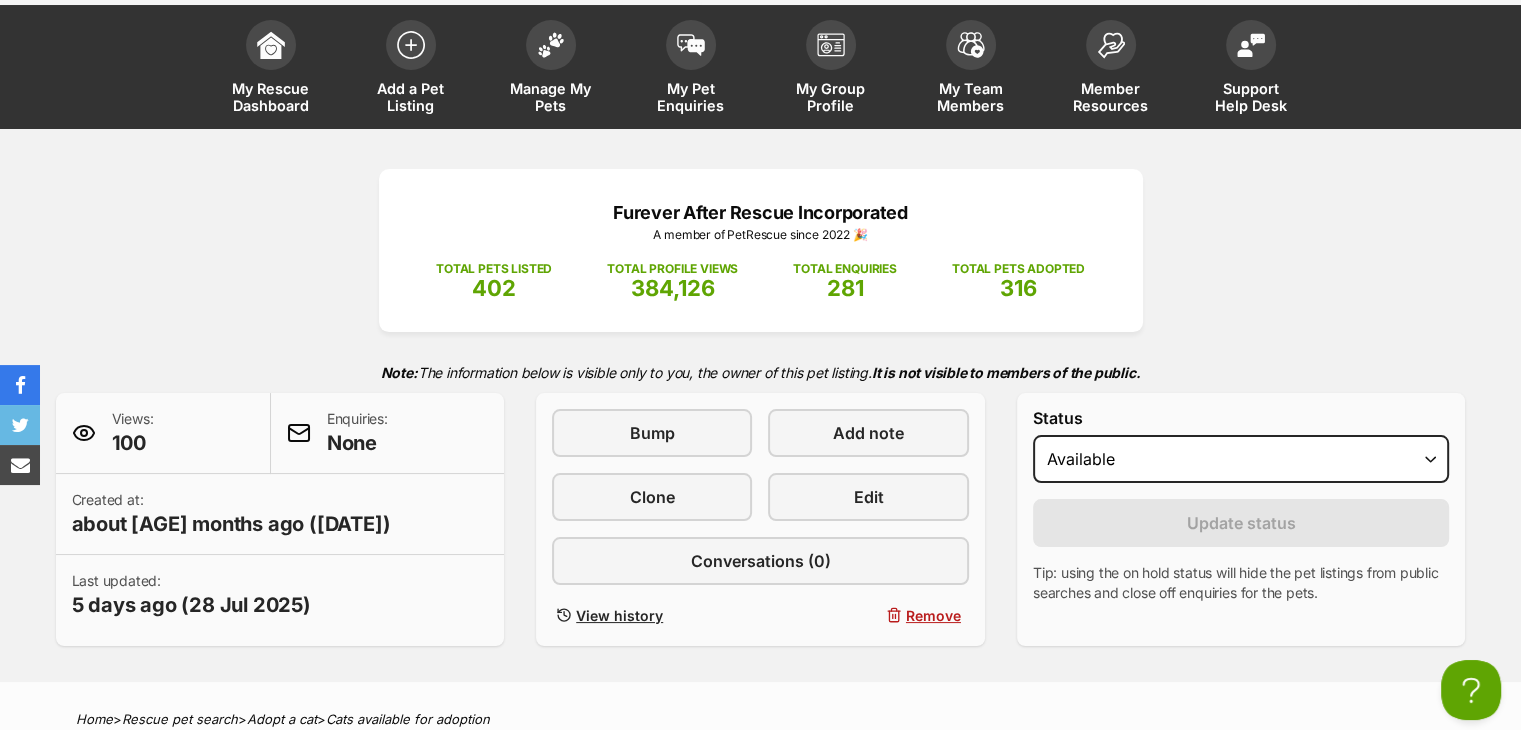 scroll, scrollTop: 0, scrollLeft: 0, axis: both 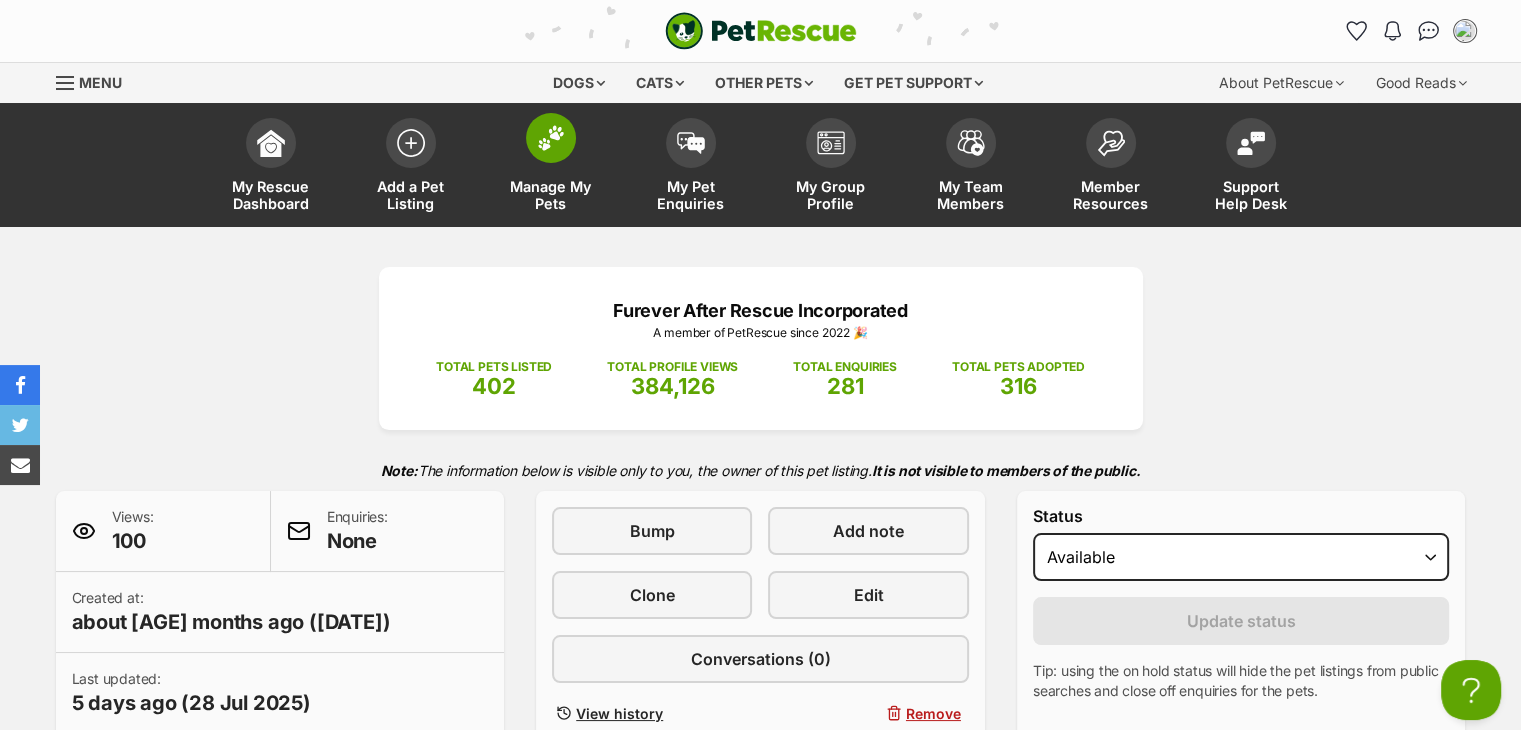 click at bounding box center [551, 138] 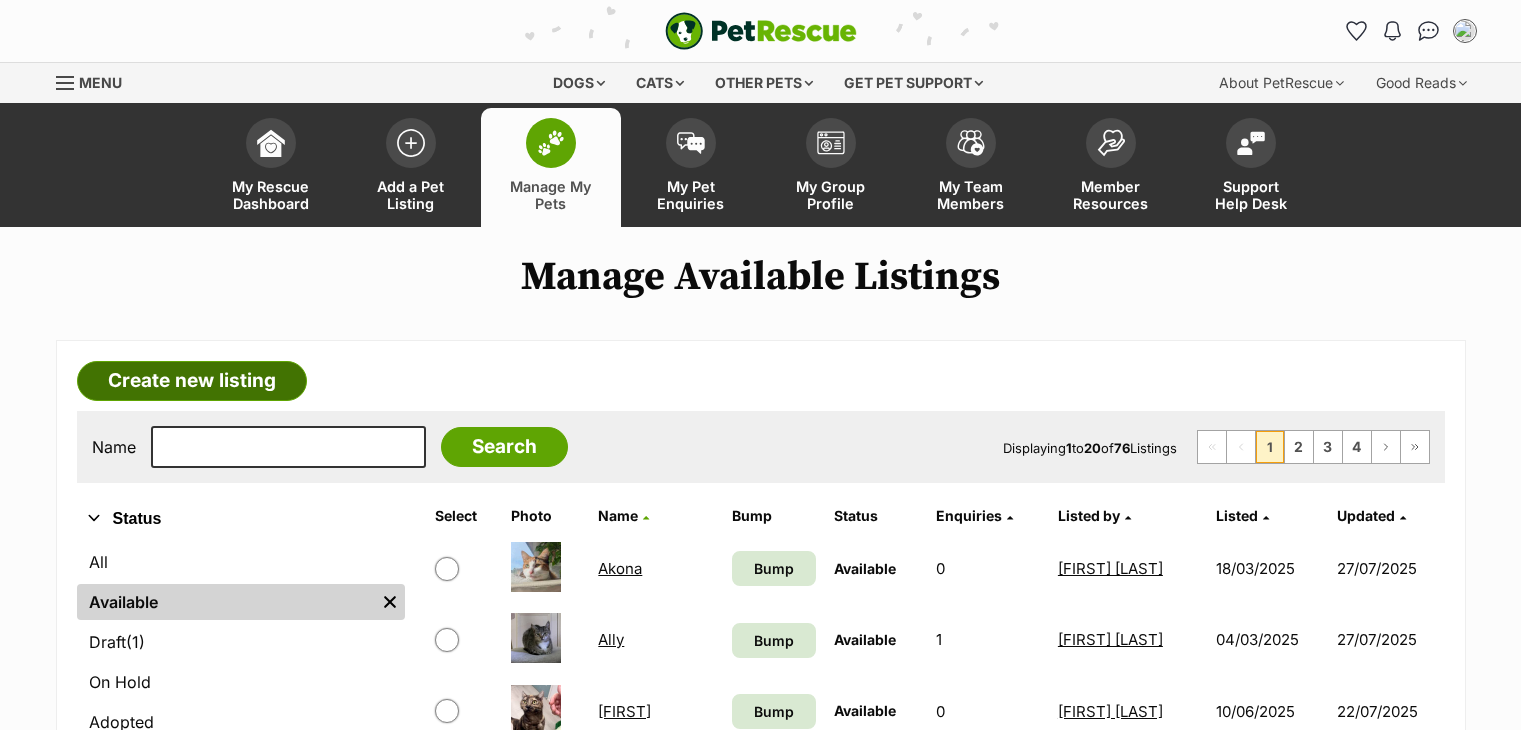 scroll, scrollTop: 0, scrollLeft: 0, axis: both 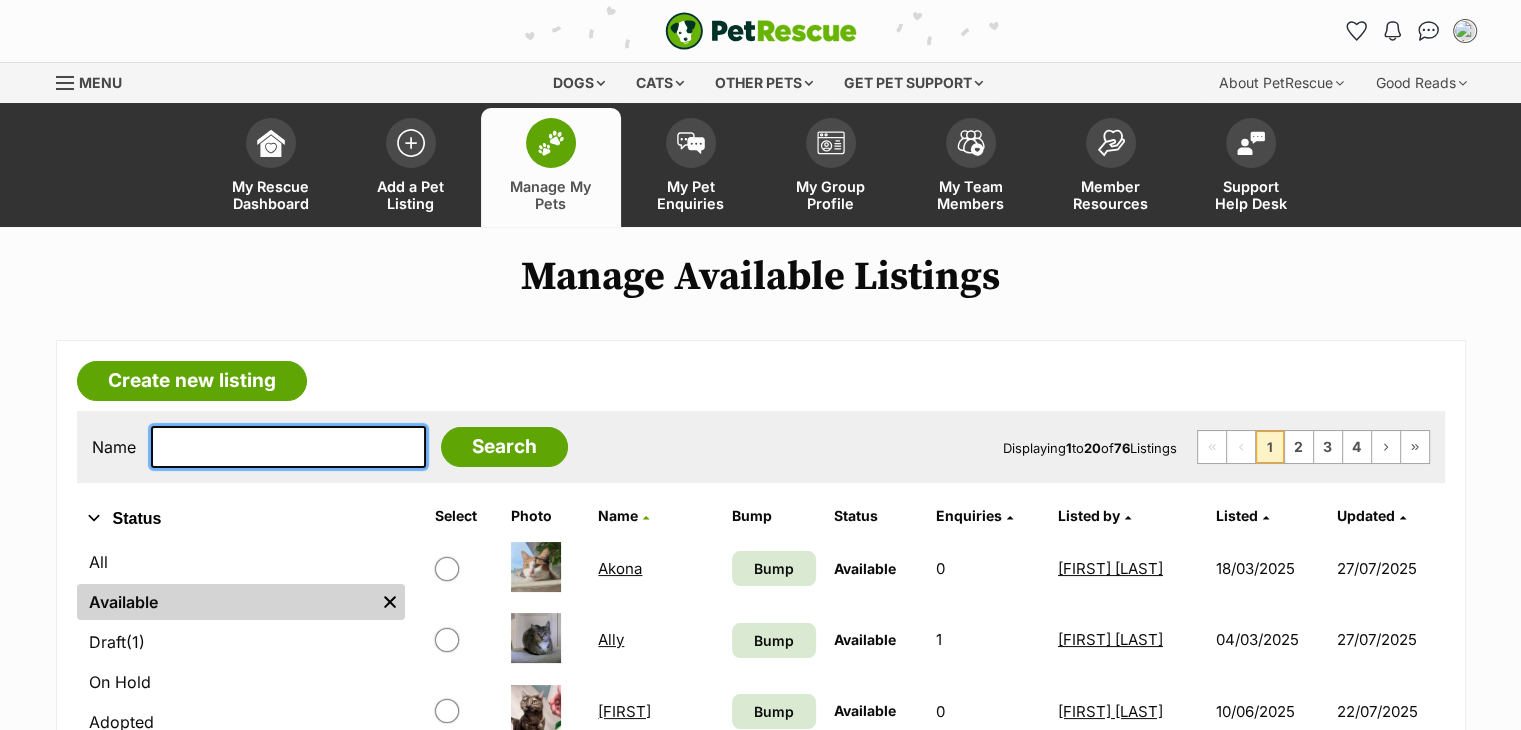 click at bounding box center (288, 447) 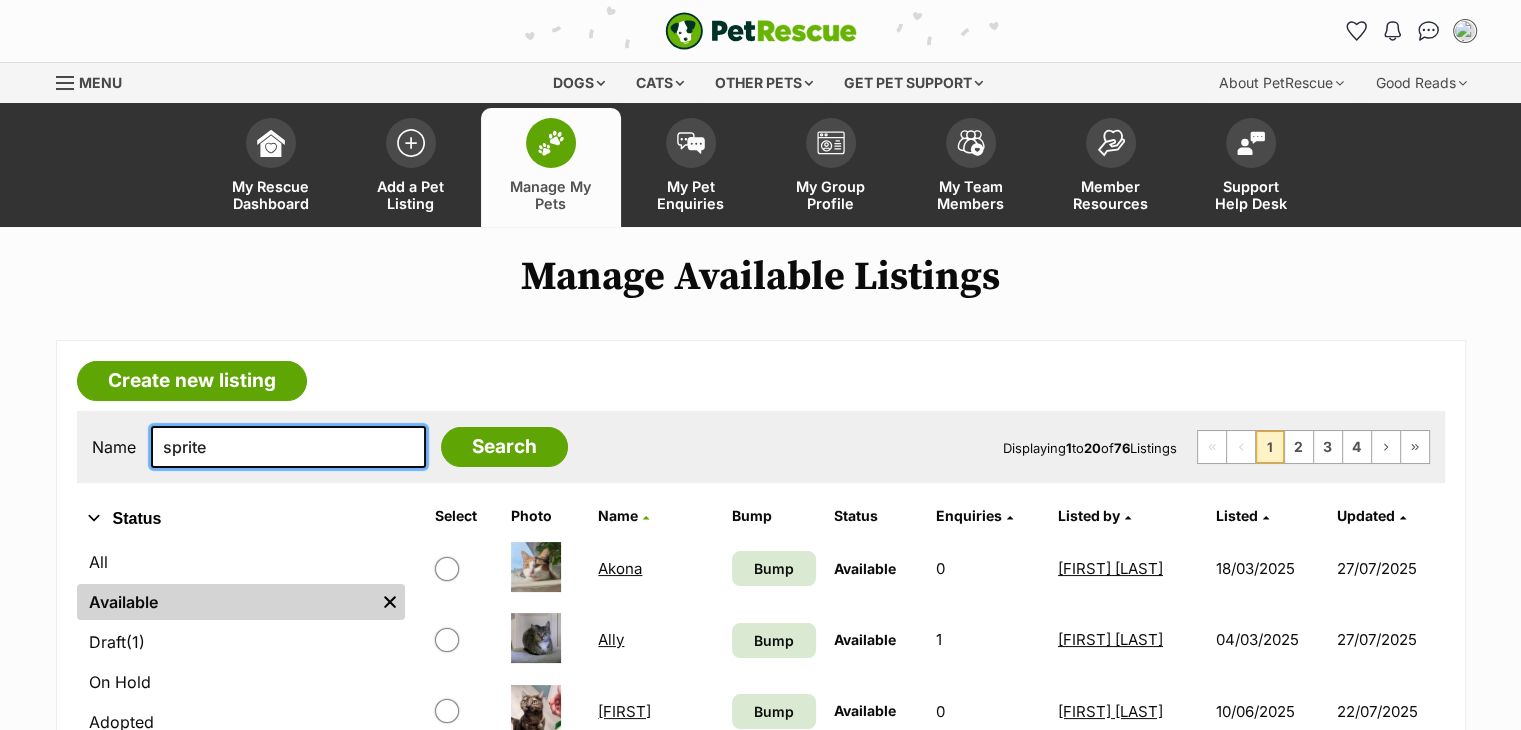 type on "sprite" 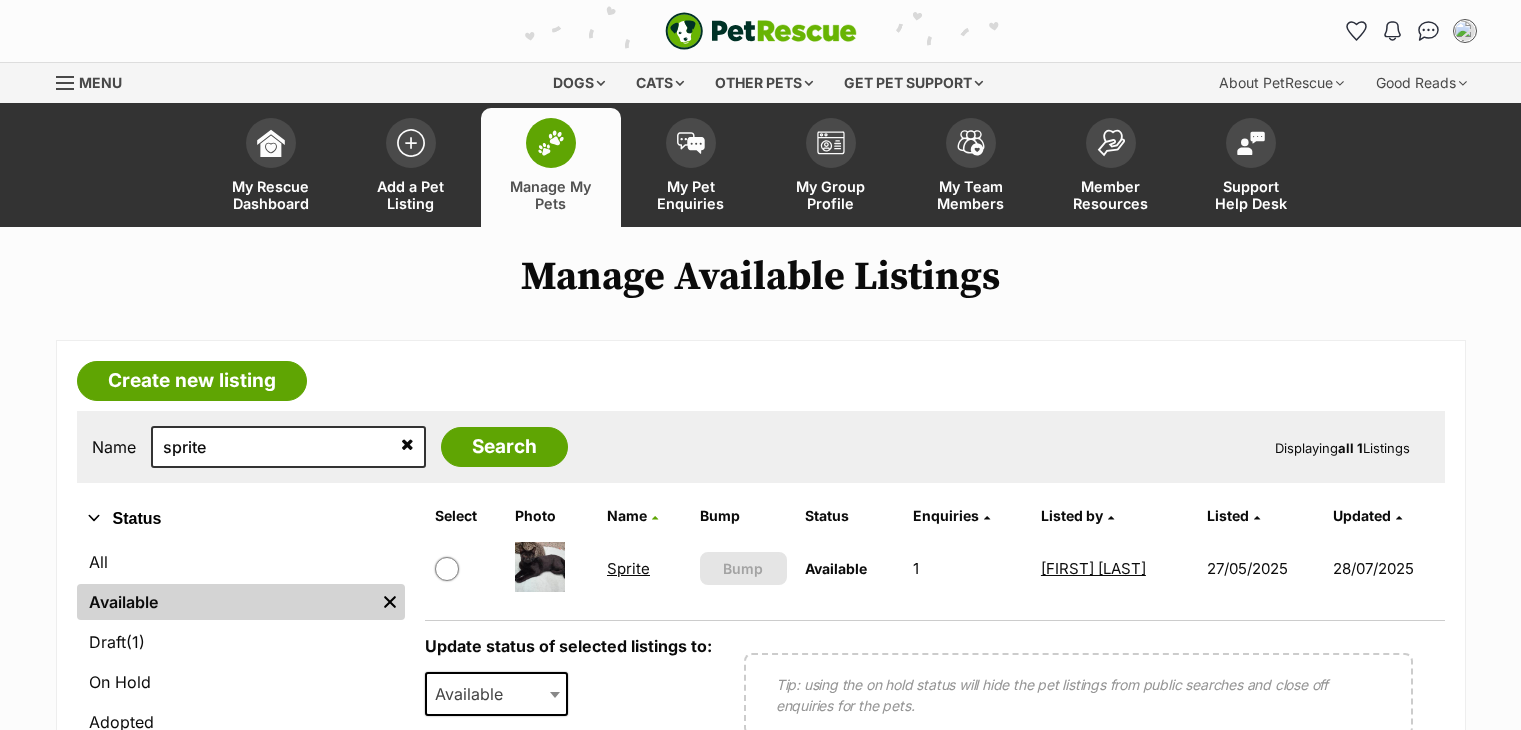 scroll, scrollTop: 0, scrollLeft: 0, axis: both 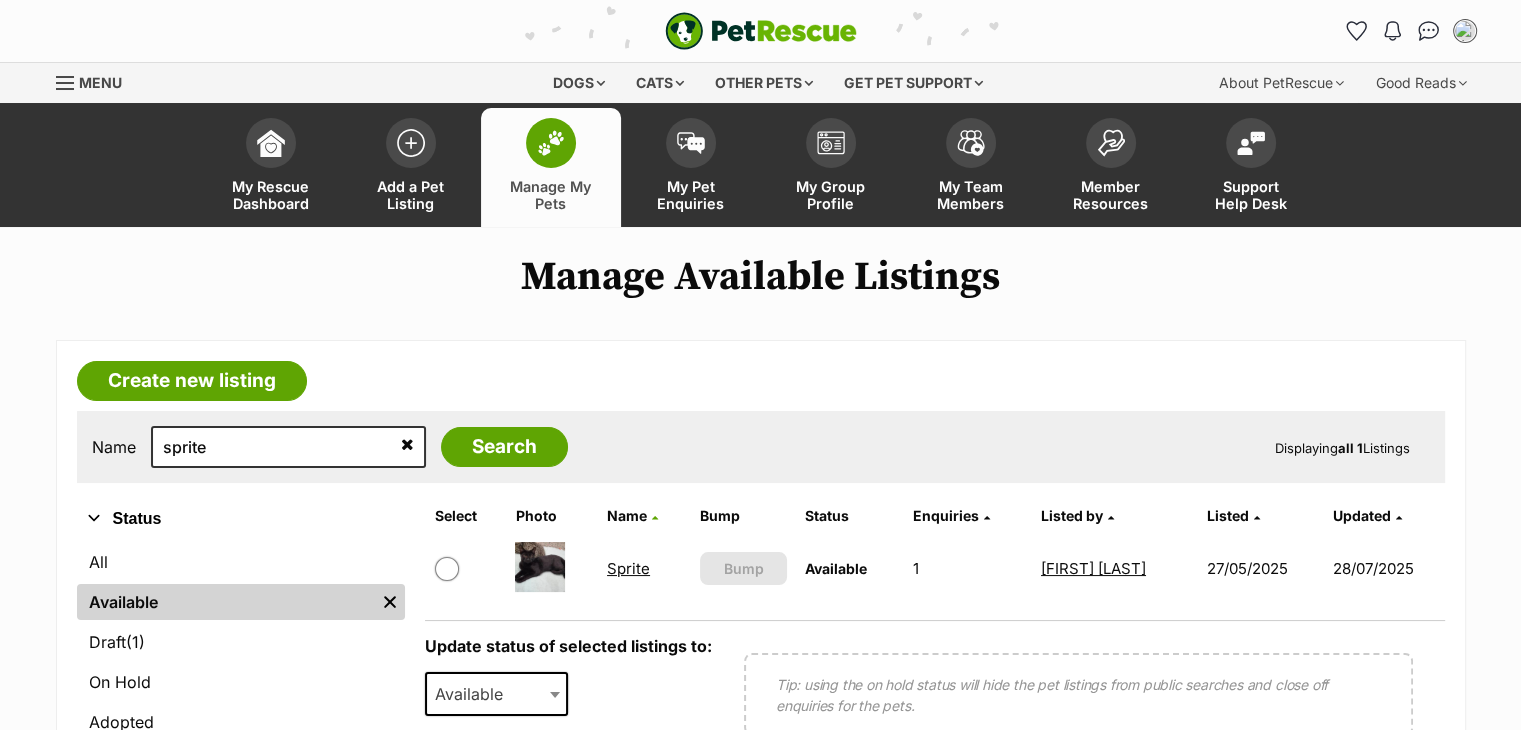 click on "Sprite" at bounding box center [628, 568] 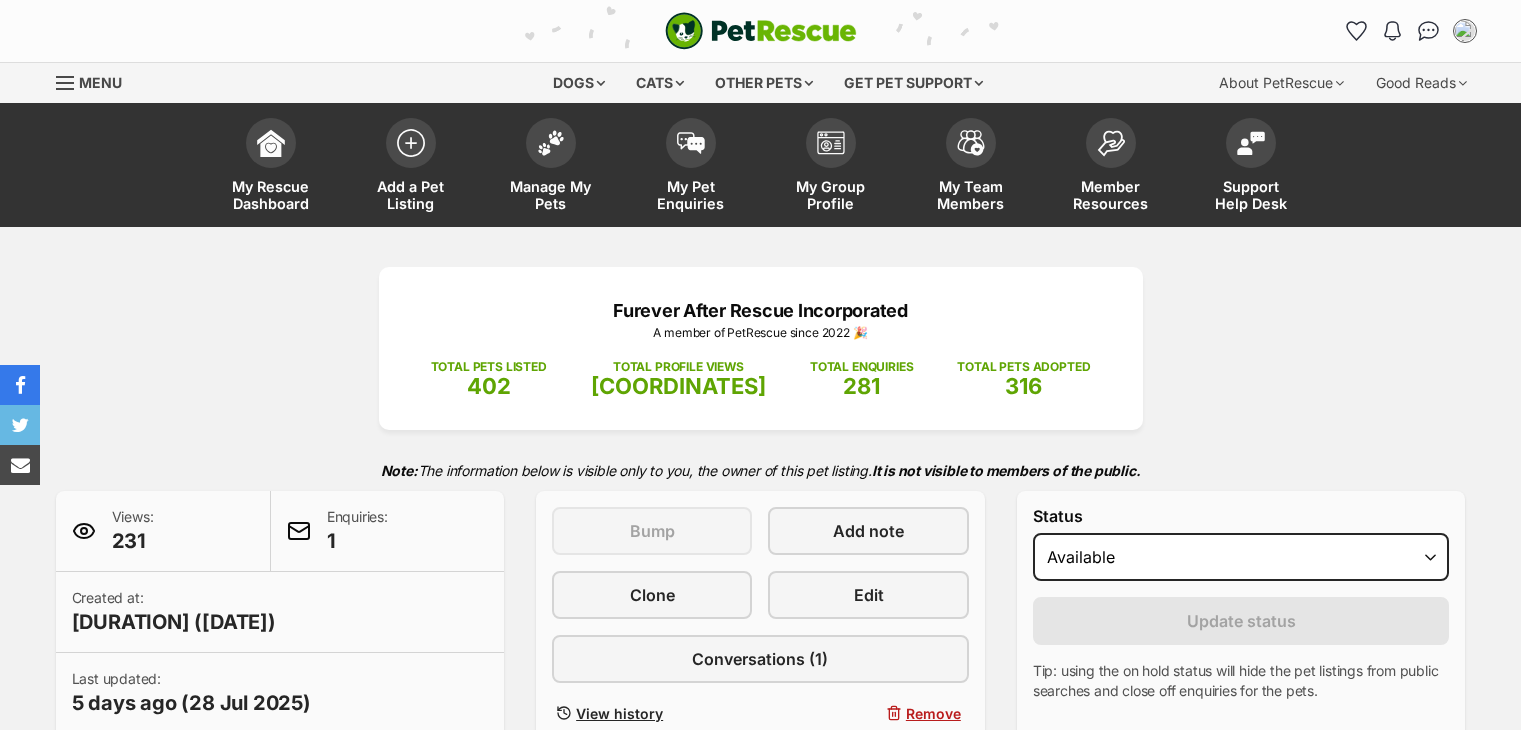 scroll, scrollTop: 120, scrollLeft: 0, axis: vertical 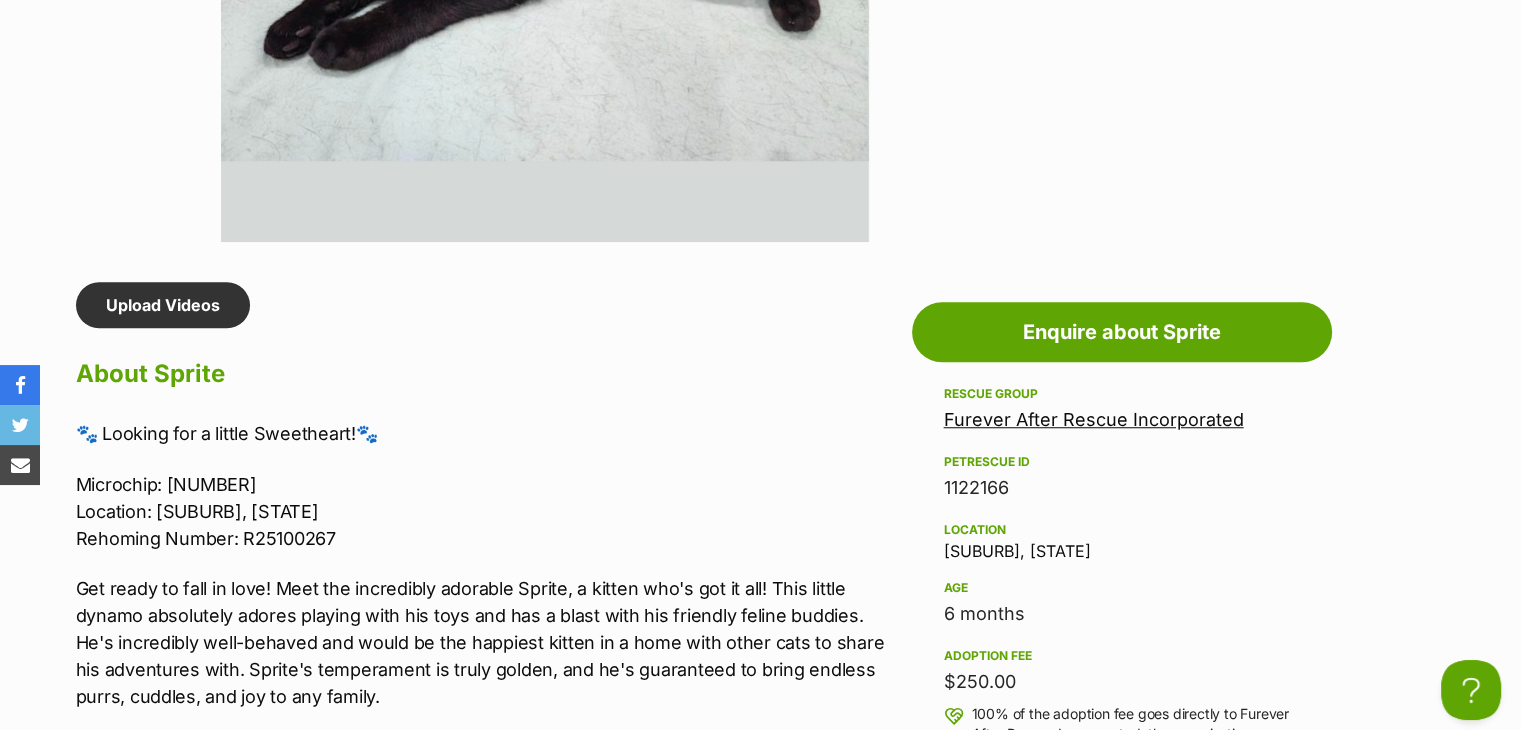 click on "Microchip: [NUMBER]
Location: [SUBURB], [STATE]
Rehoming Number: [NUMBER]" at bounding box center (489, 511) 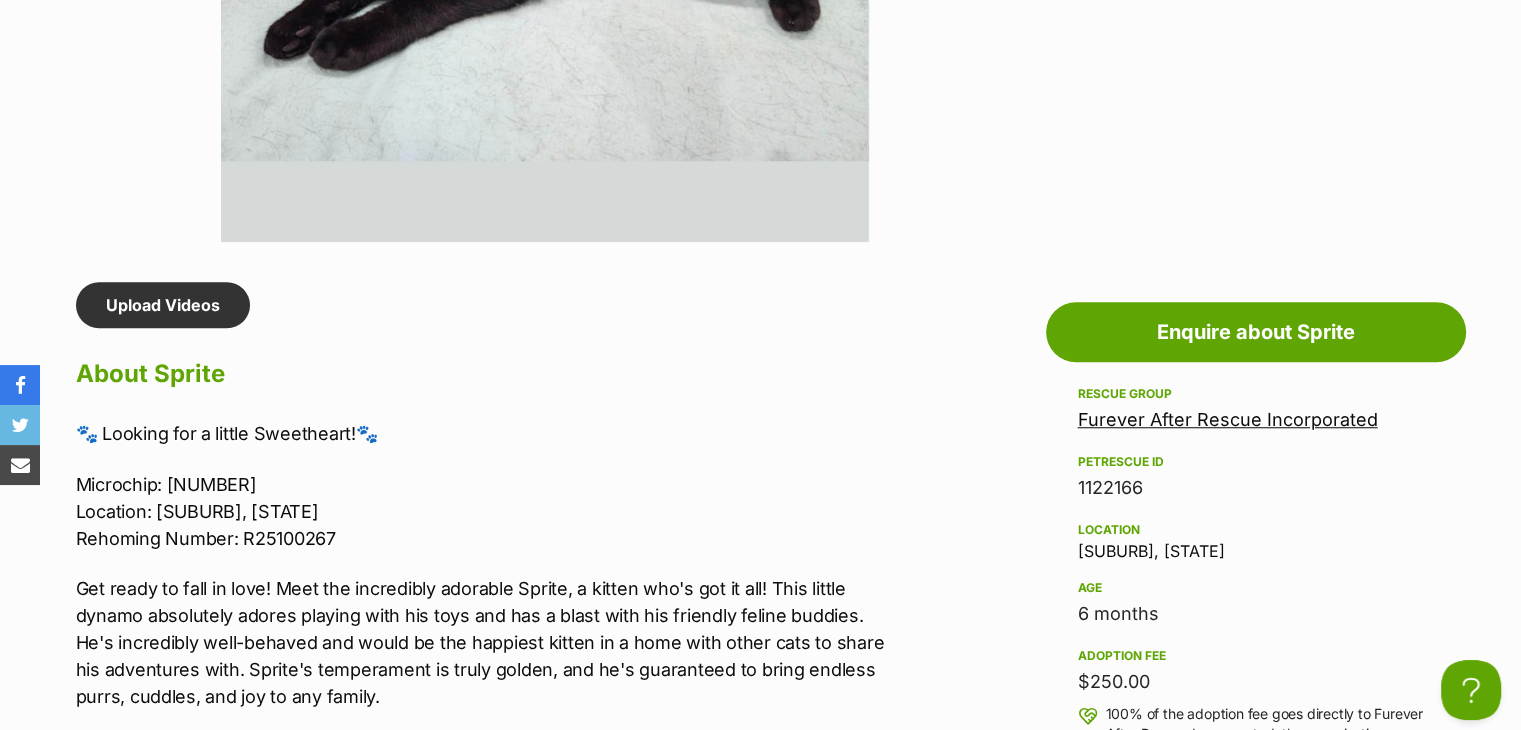 scroll, scrollTop: 0, scrollLeft: 0, axis: both 